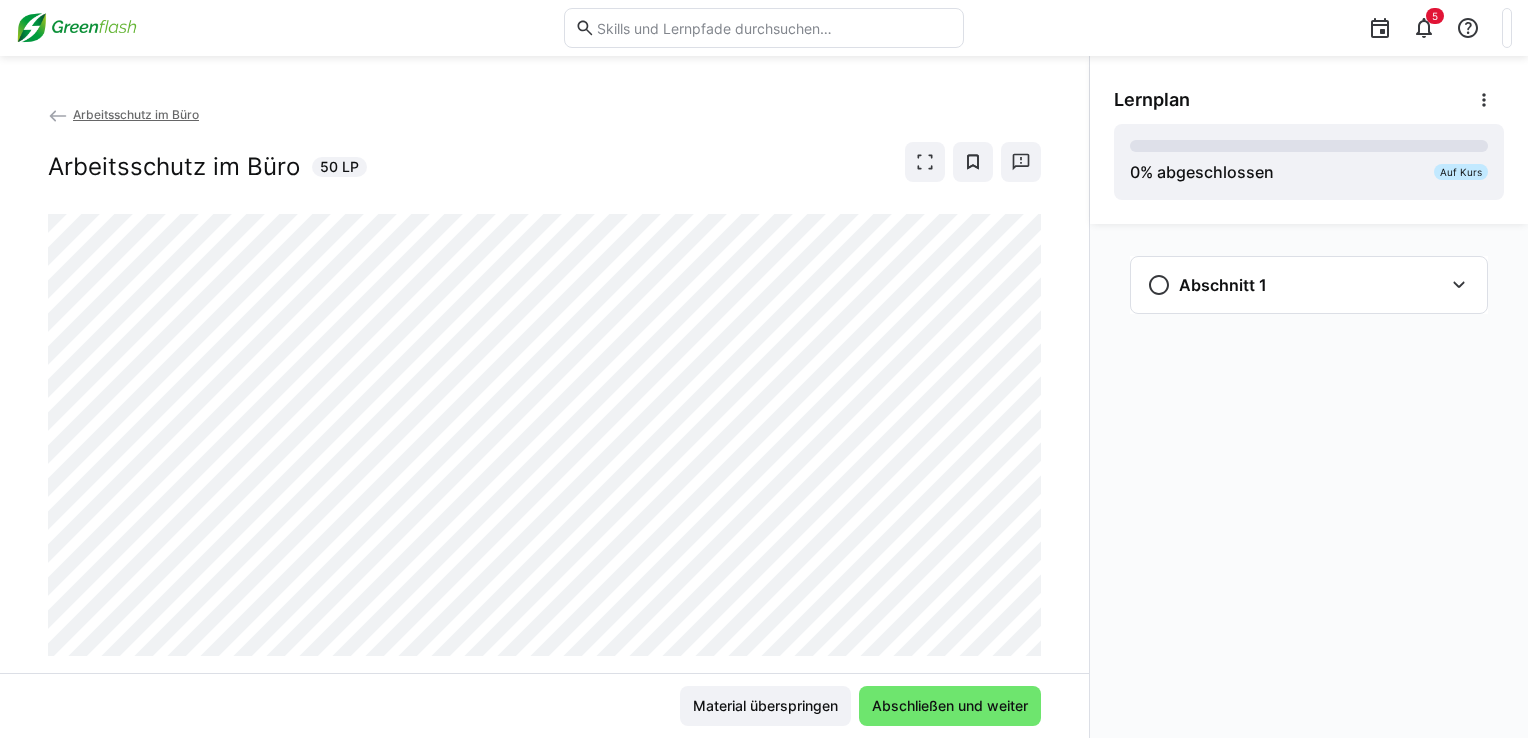 scroll, scrollTop: 0, scrollLeft: 0, axis: both 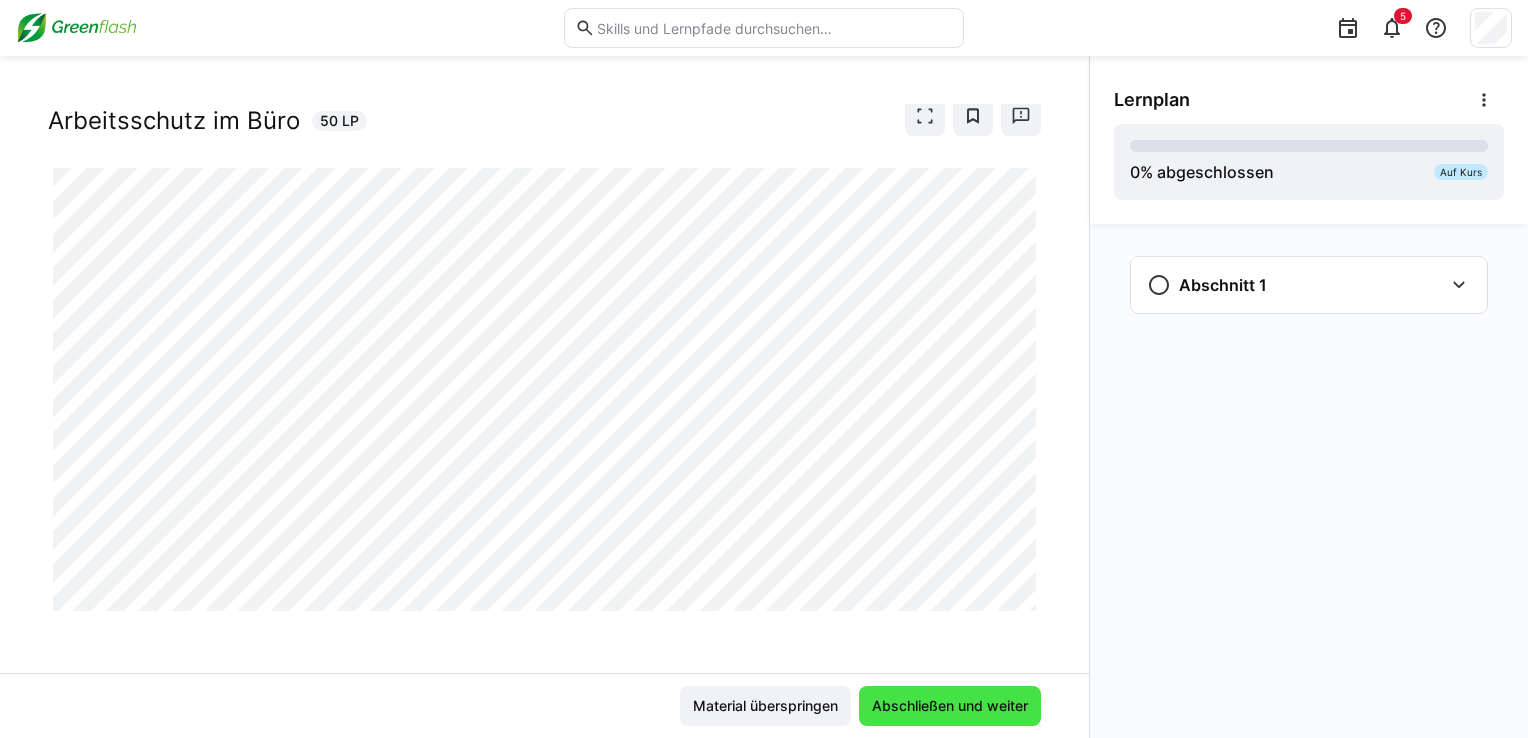 click on "Abschließen und weiter" 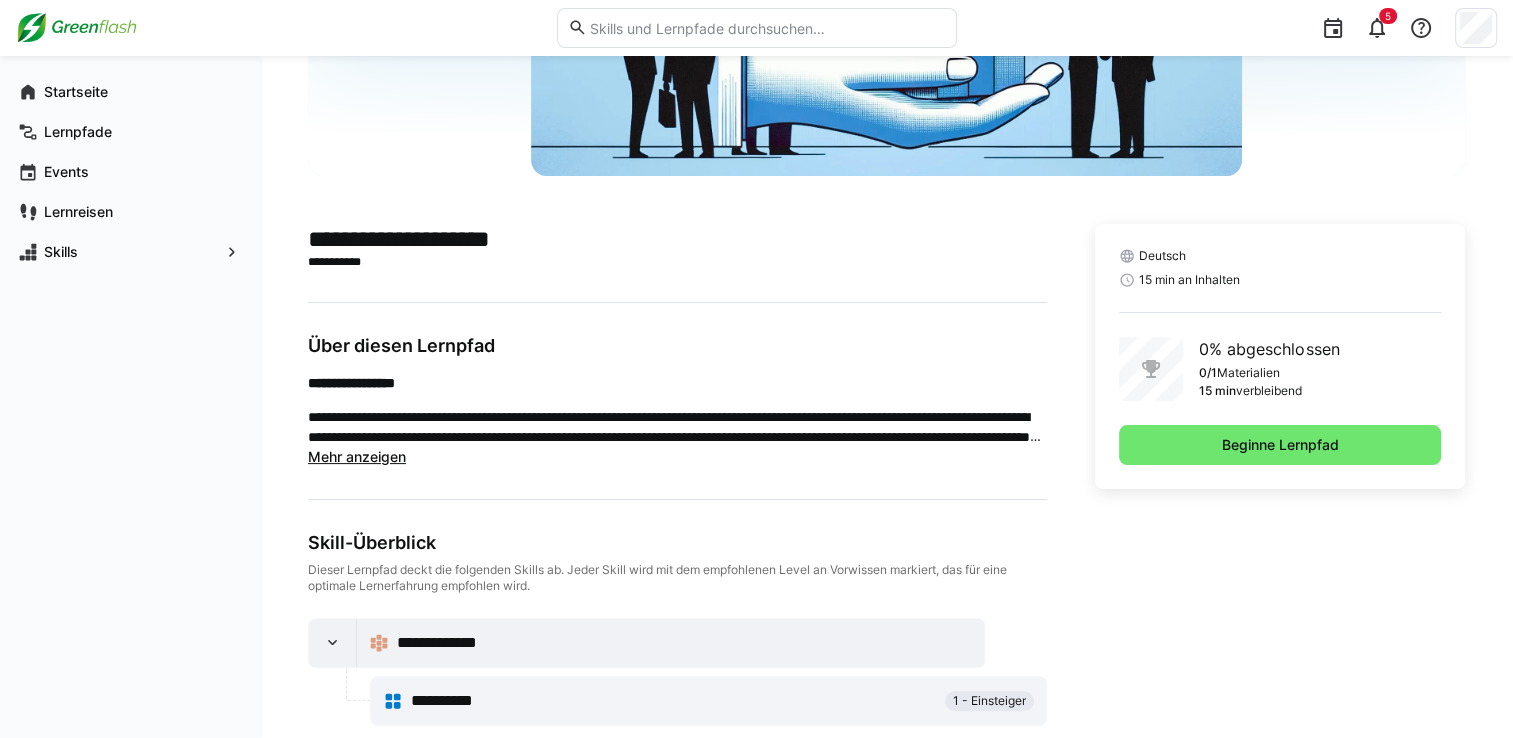 scroll, scrollTop: 362, scrollLeft: 0, axis: vertical 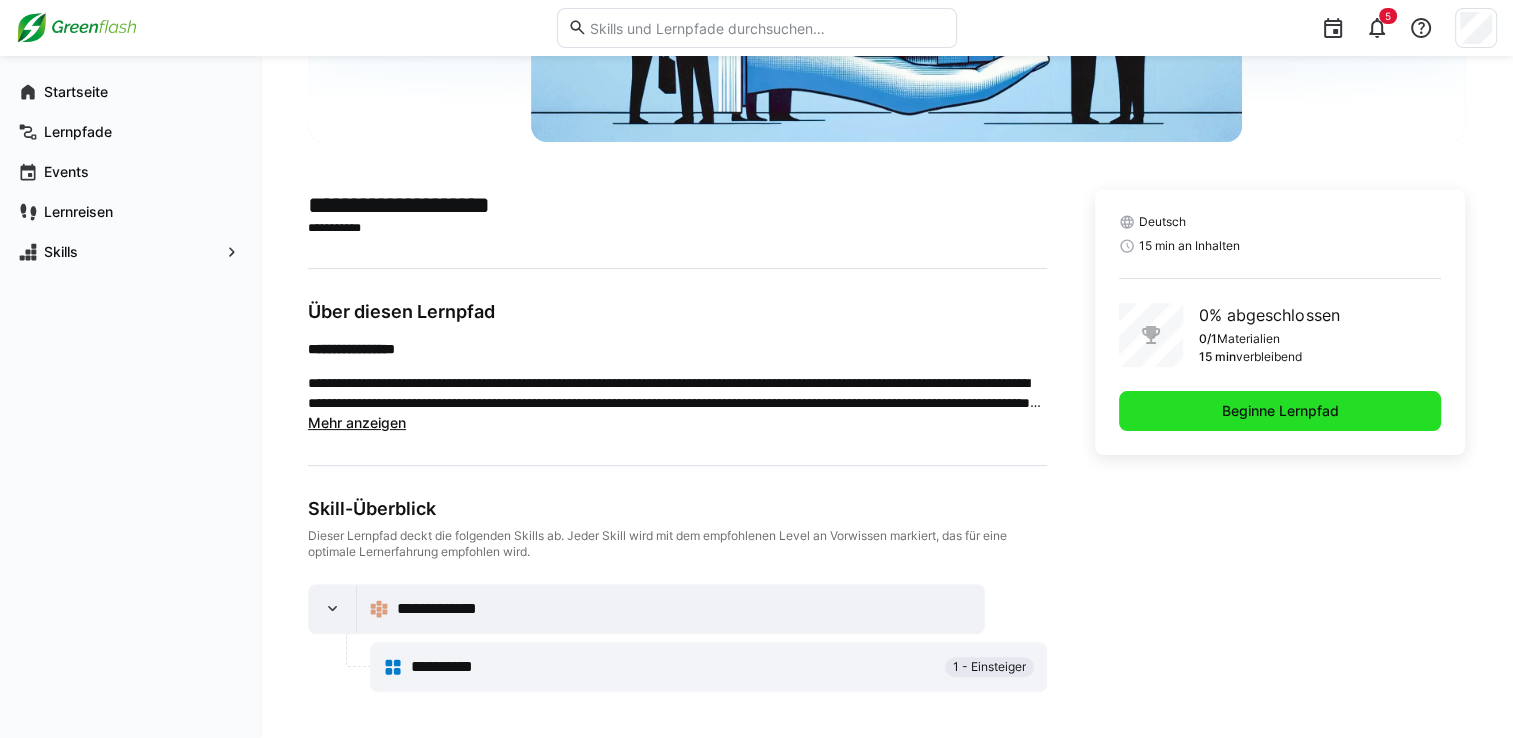 click on "Beginne Lernpfad" 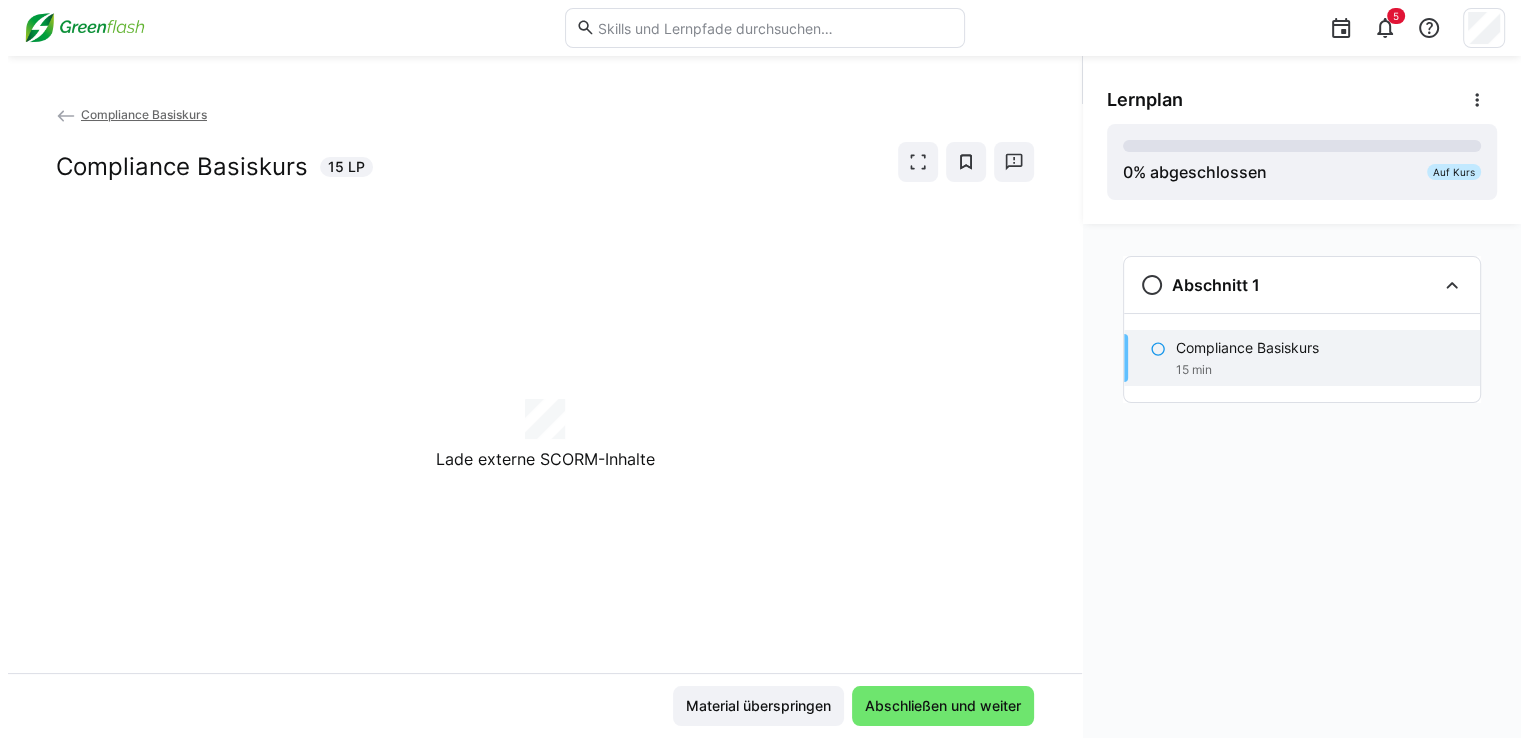 scroll, scrollTop: 0, scrollLeft: 0, axis: both 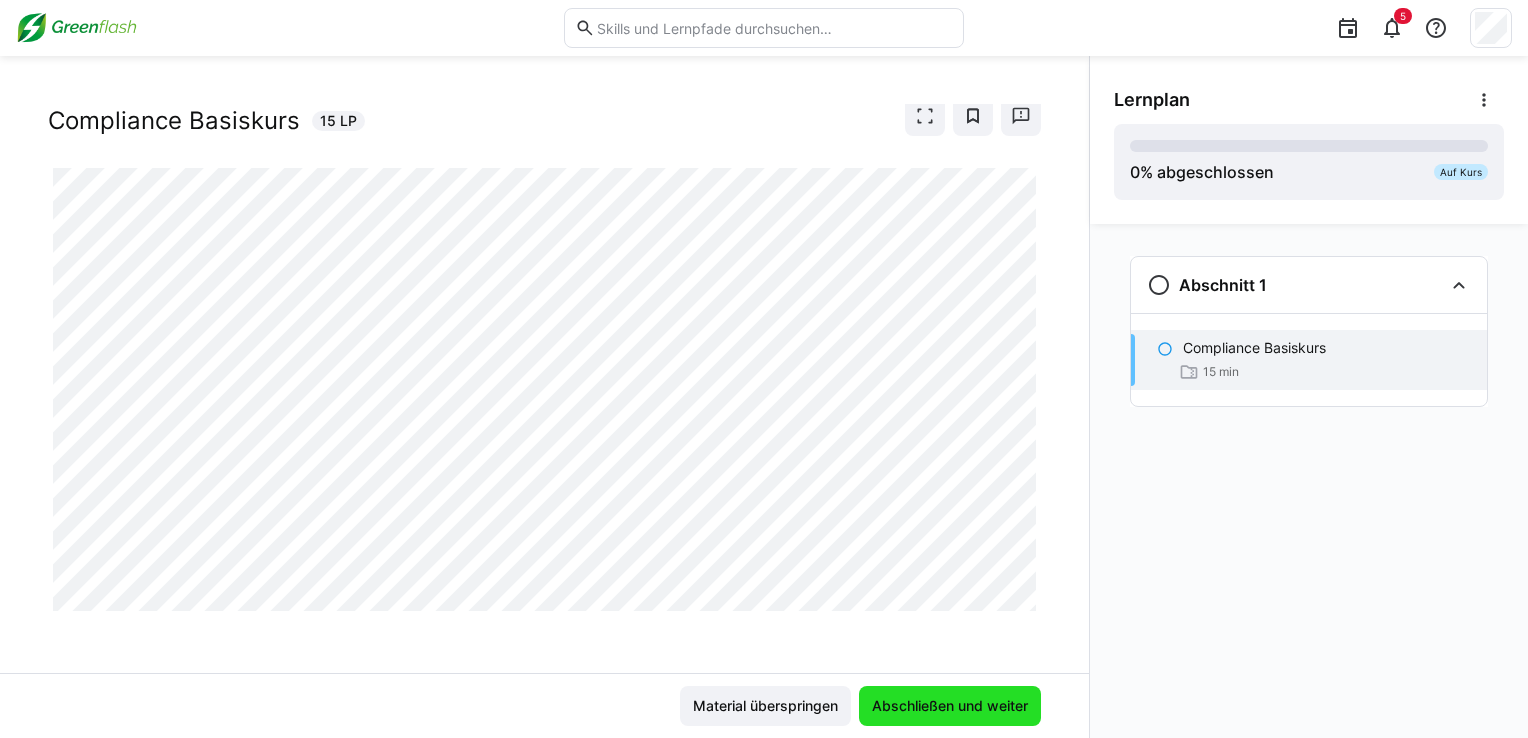 click on "Abschließen und weiter" 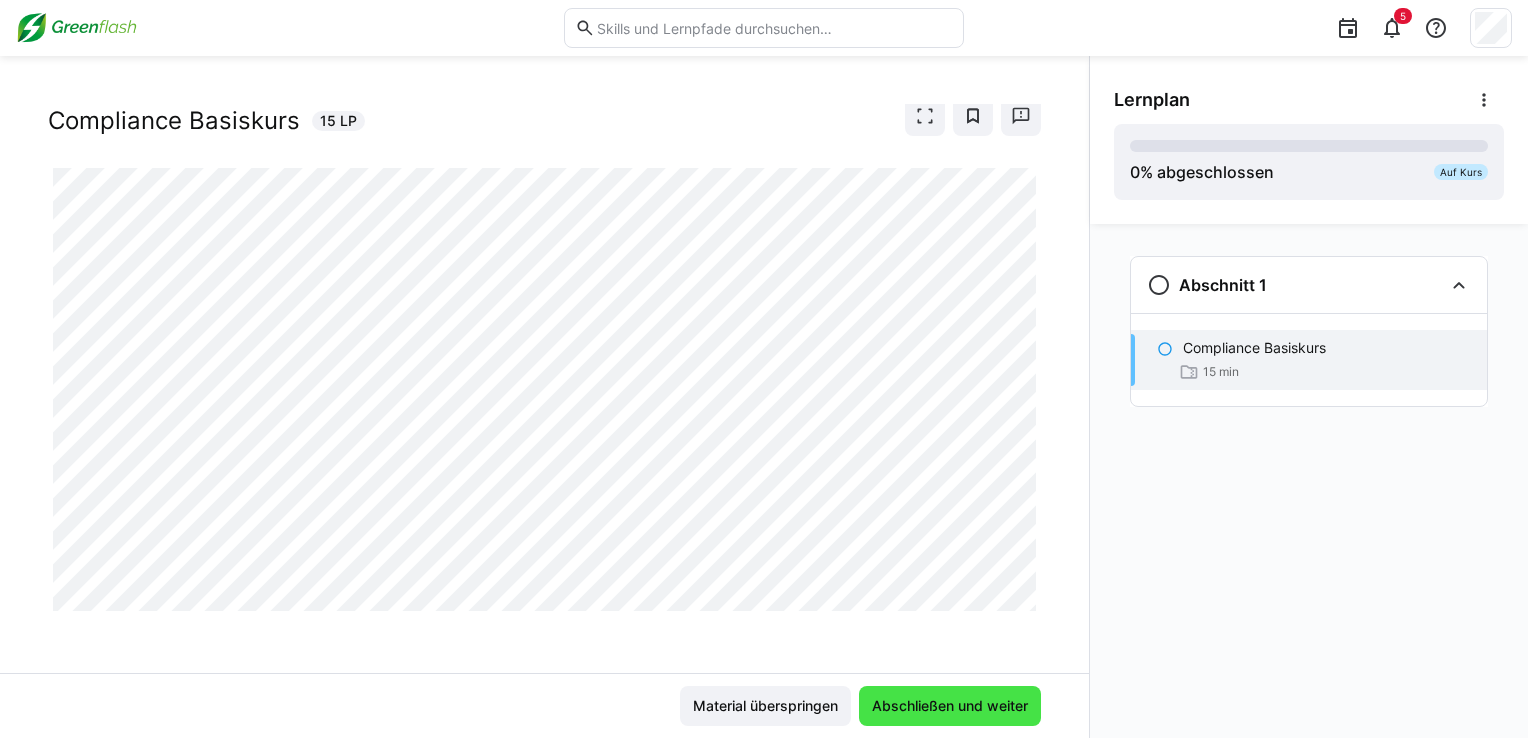 click on "Abschließen und weiter" 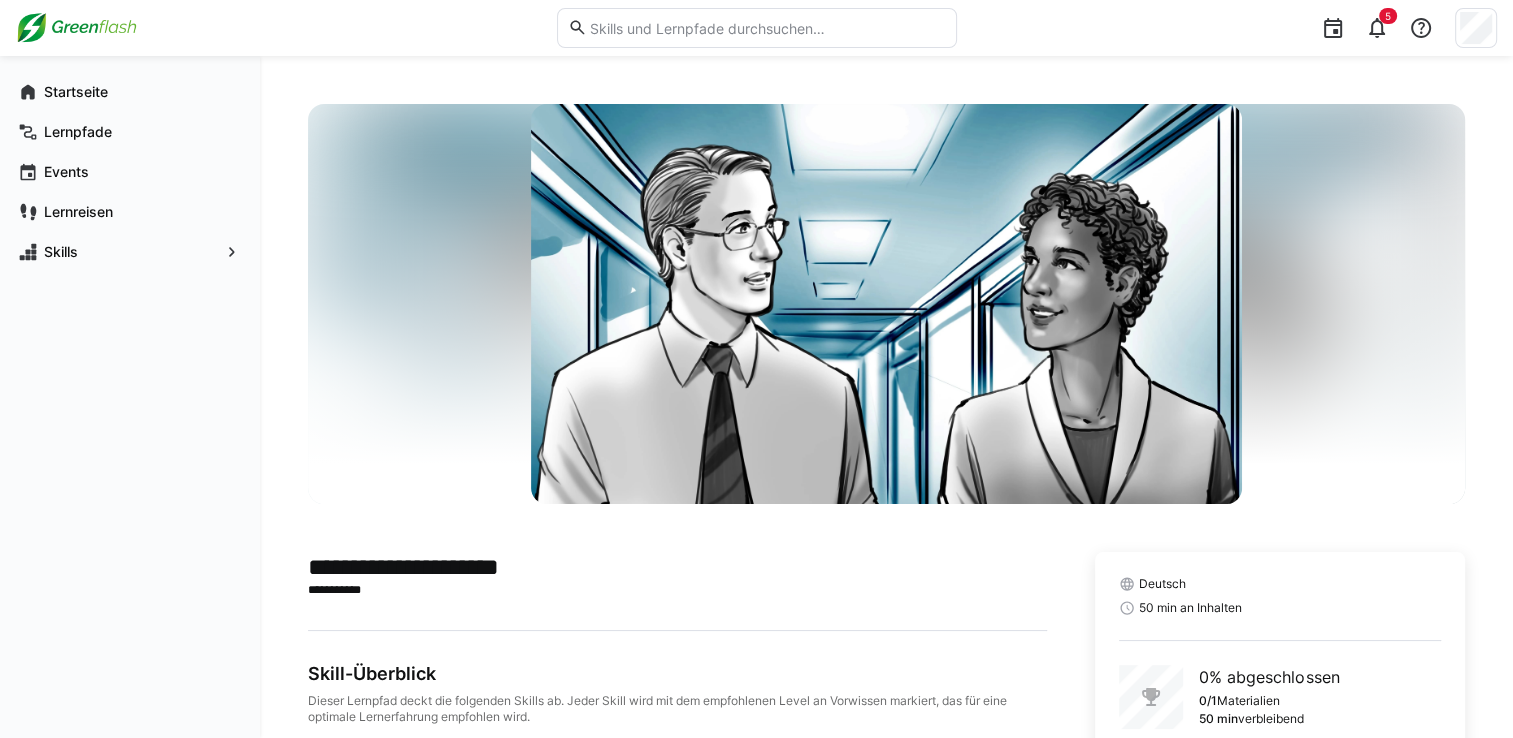 scroll, scrollTop: 165, scrollLeft: 0, axis: vertical 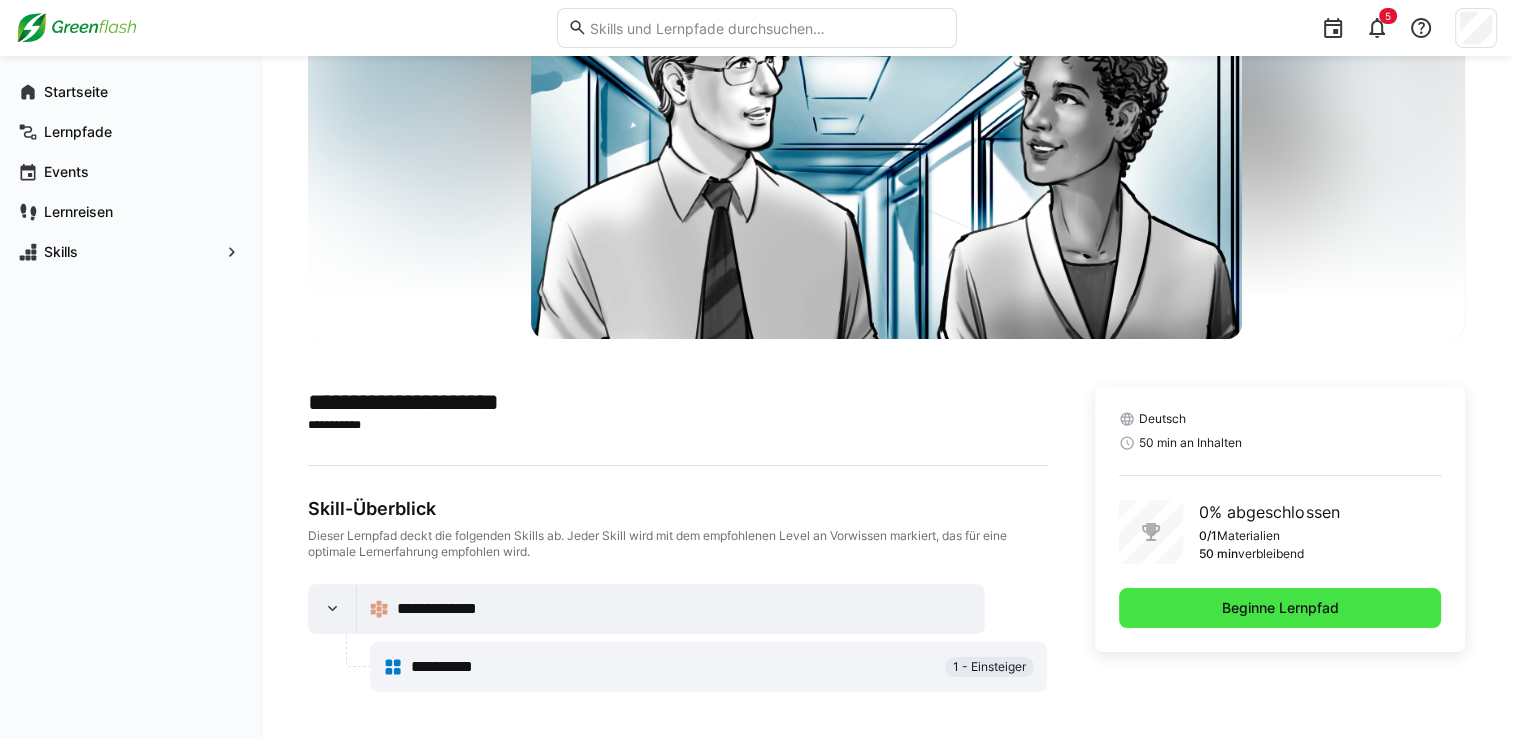 click on "Beginne Lernpfad" 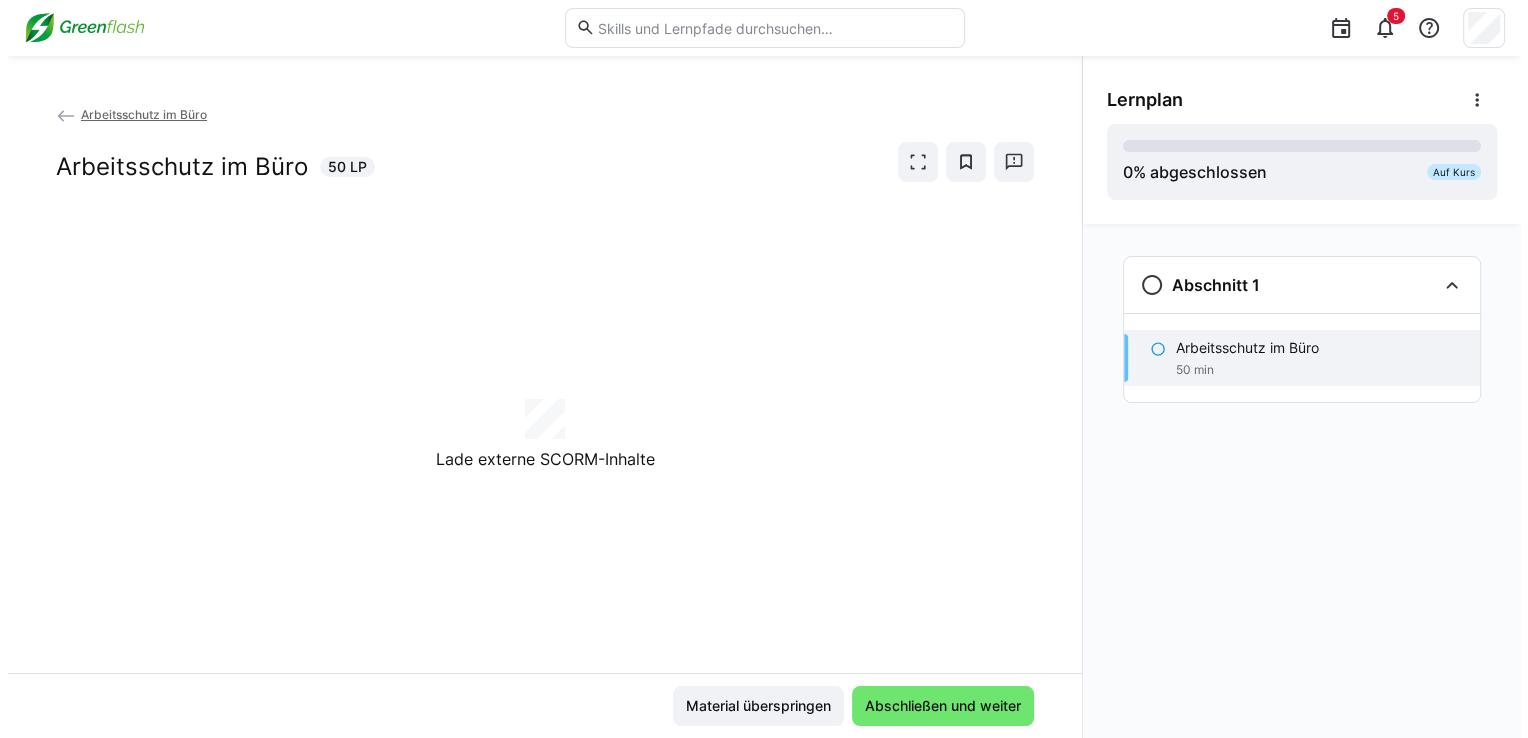scroll, scrollTop: 0, scrollLeft: 0, axis: both 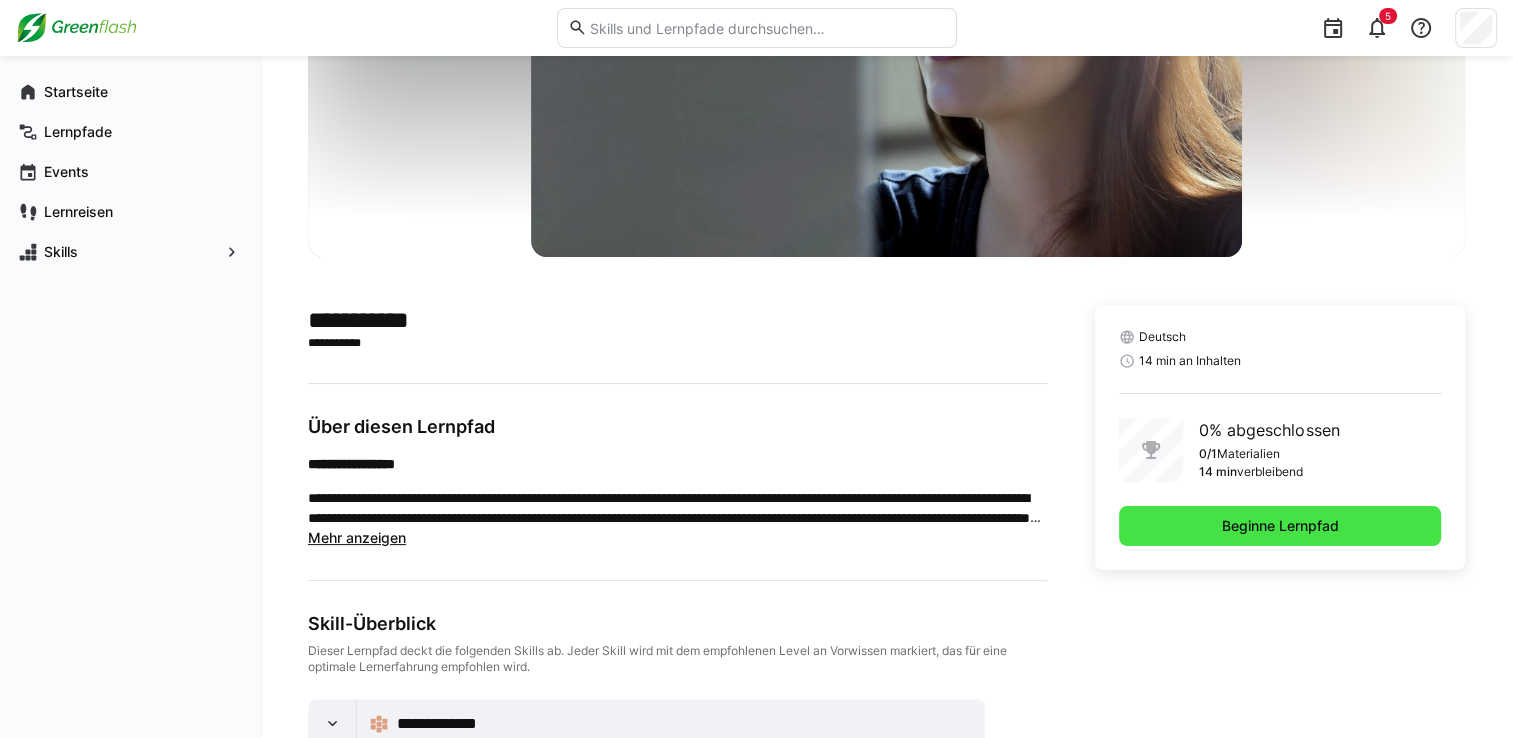 click on "Beginne Lernpfad" 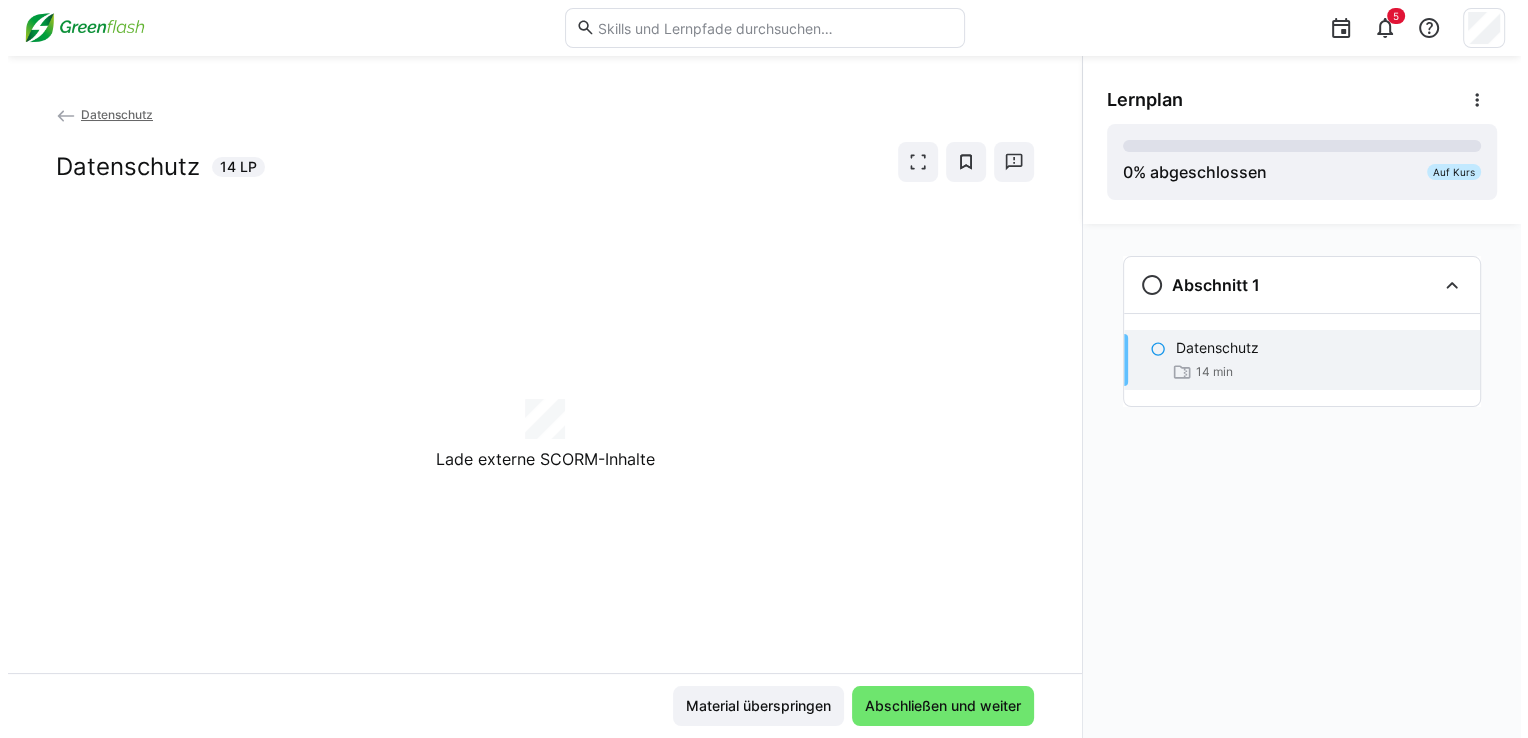 scroll, scrollTop: 0, scrollLeft: 0, axis: both 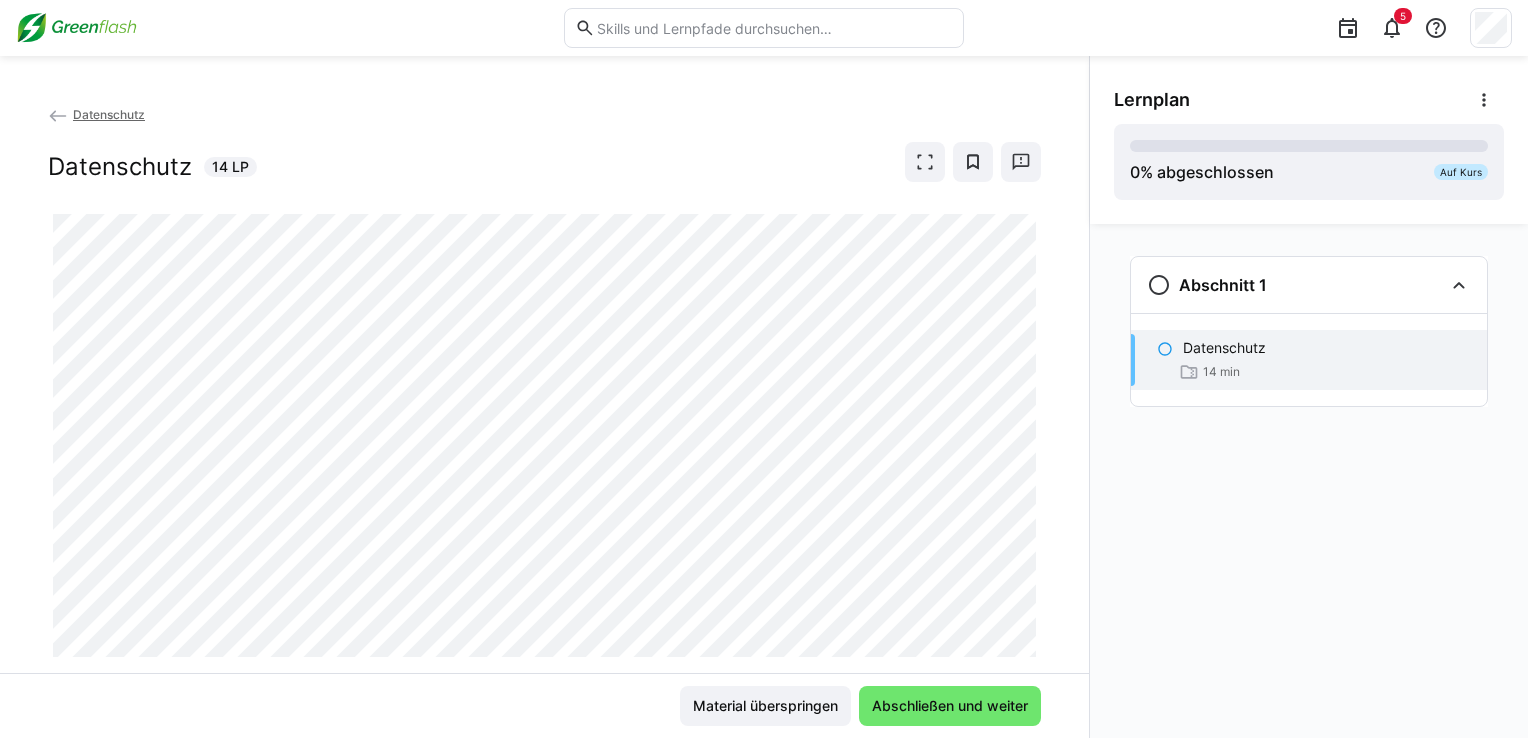 click on "Abschnitt 1
Datenschutz
14 min" 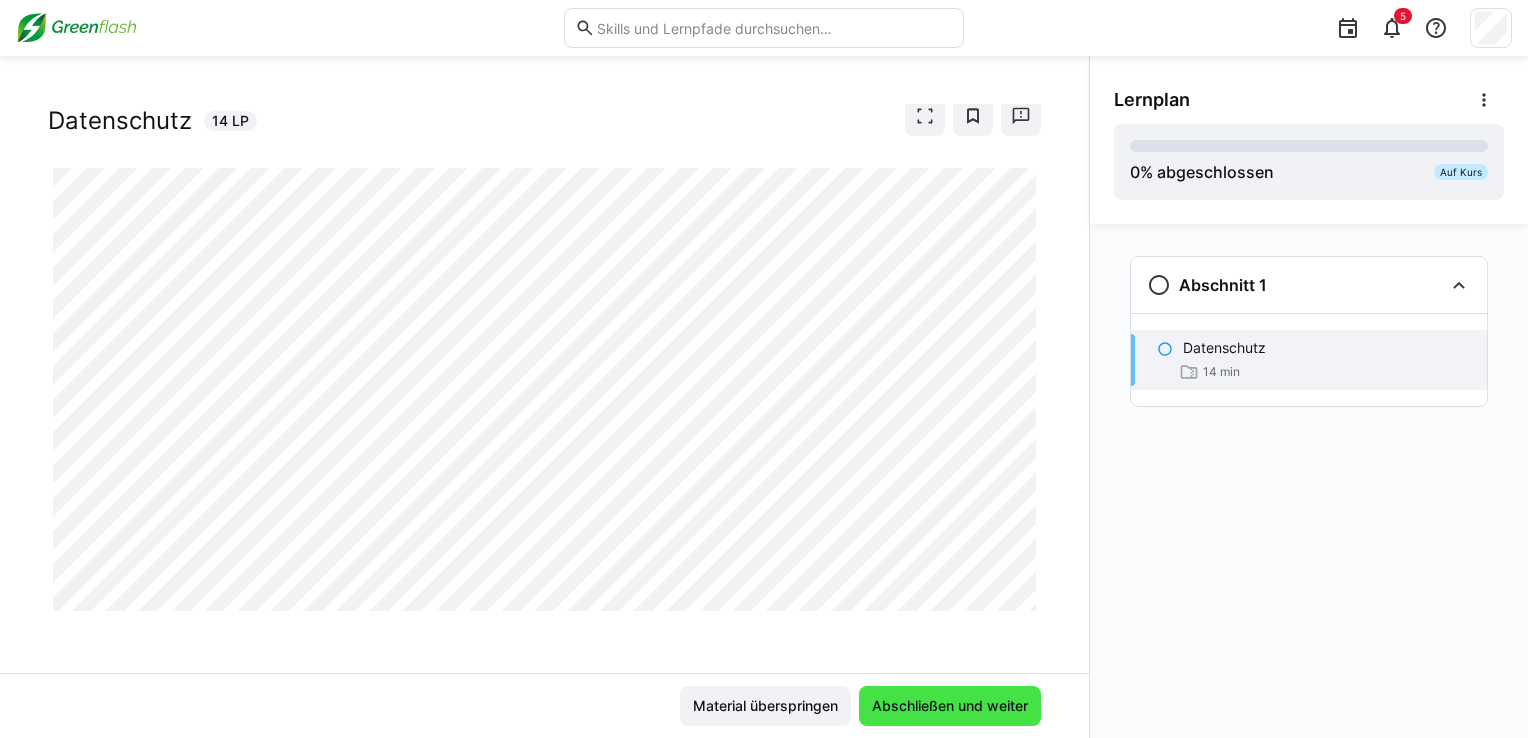 click on "Abschließen und weiter" 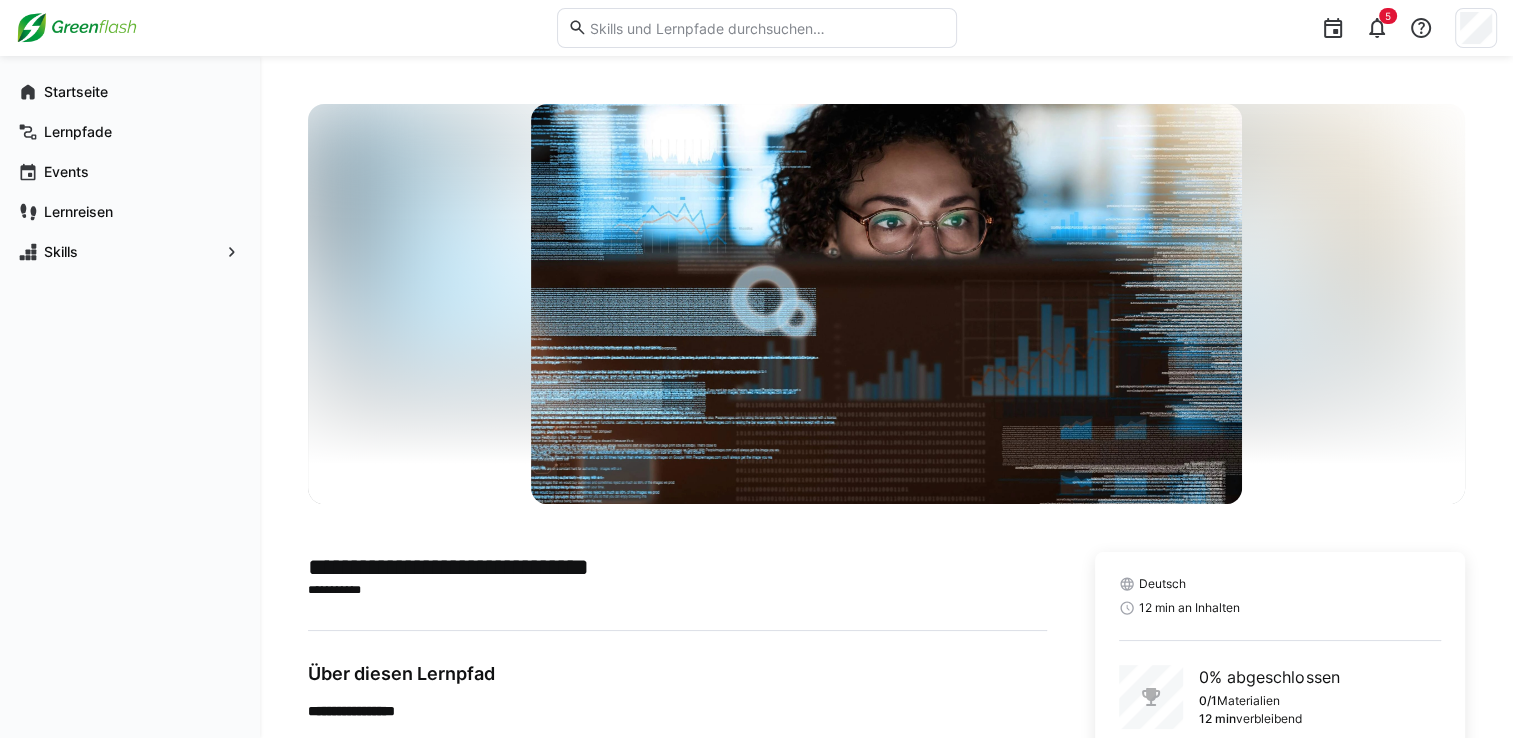 scroll, scrollTop: 362, scrollLeft: 0, axis: vertical 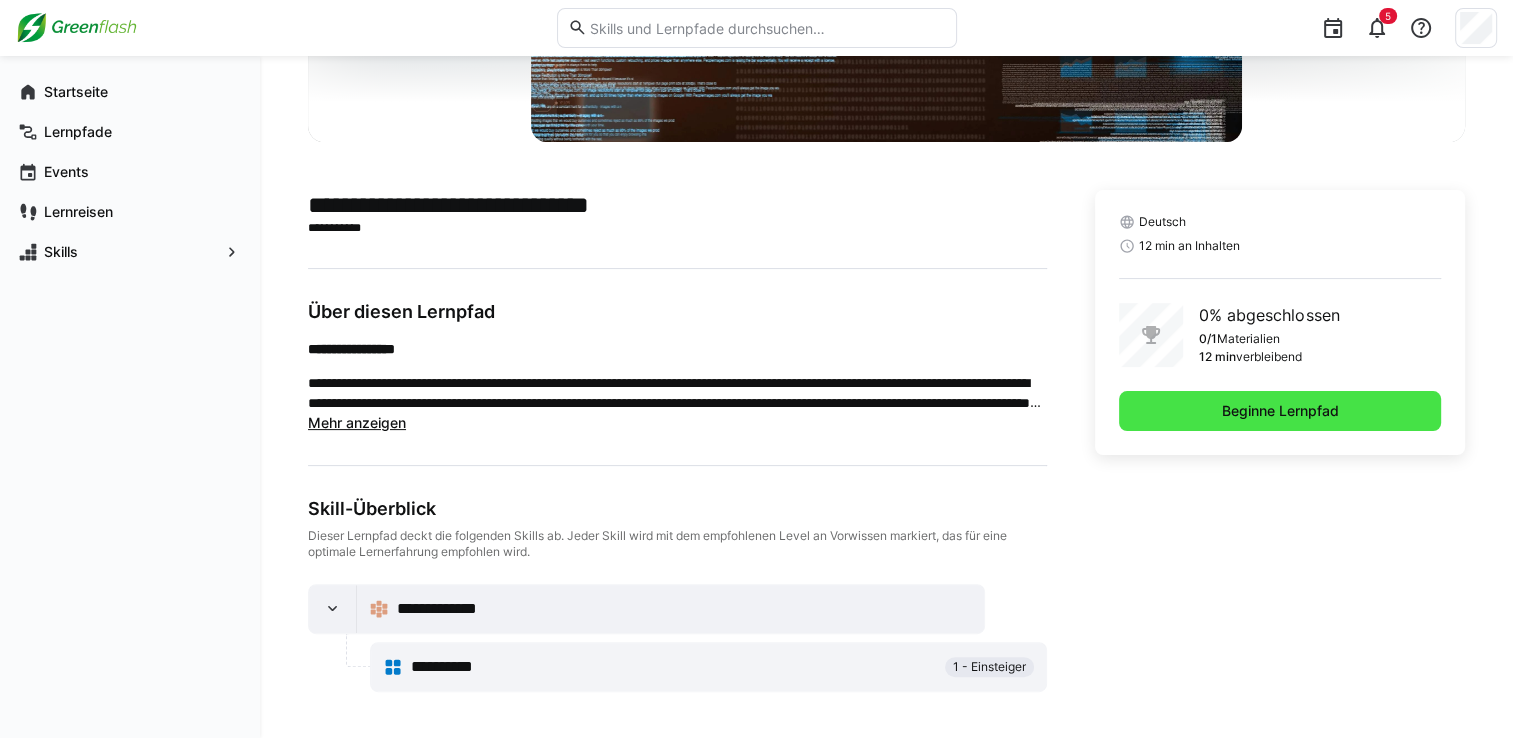 click on "Beginne Lernpfad" 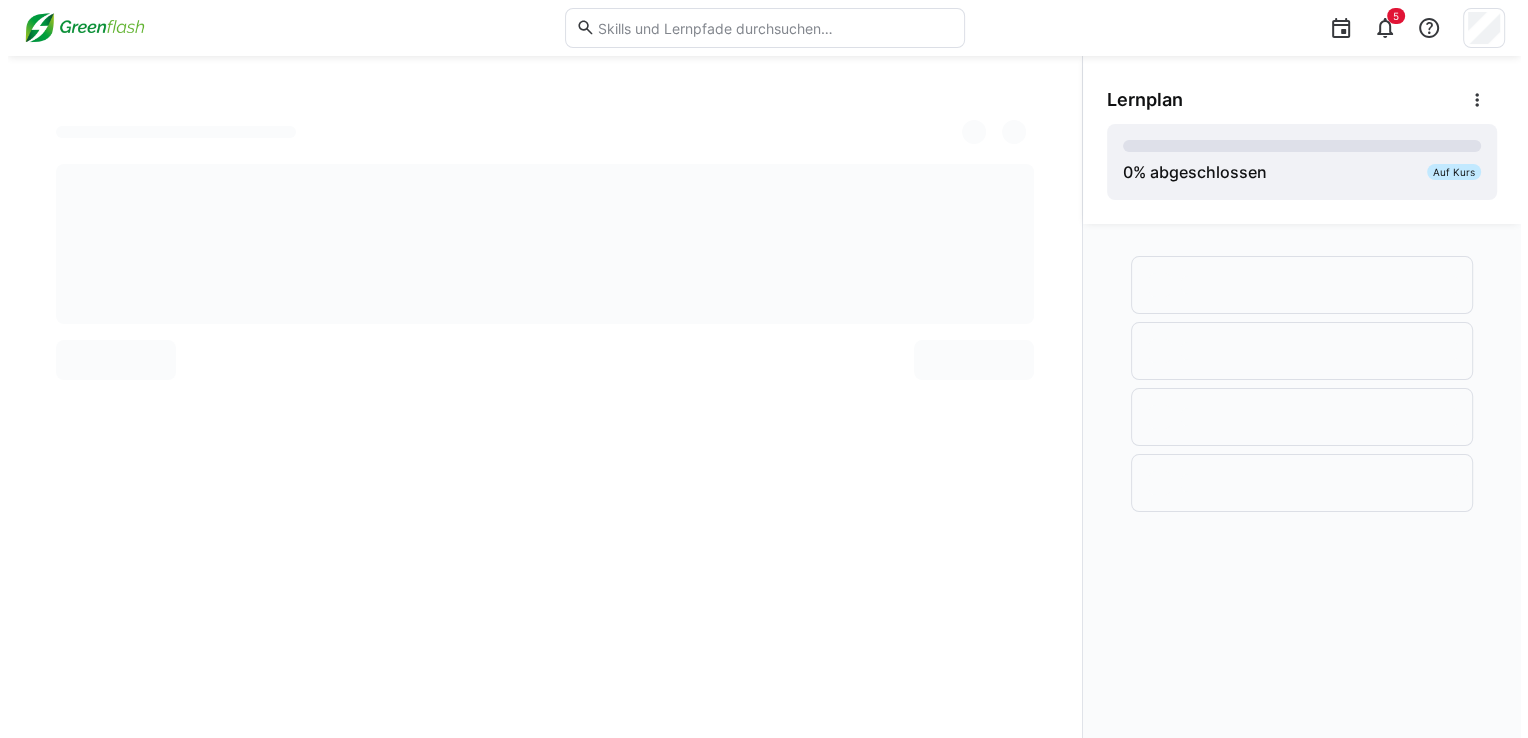 scroll, scrollTop: 0, scrollLeft: 0, axis: both 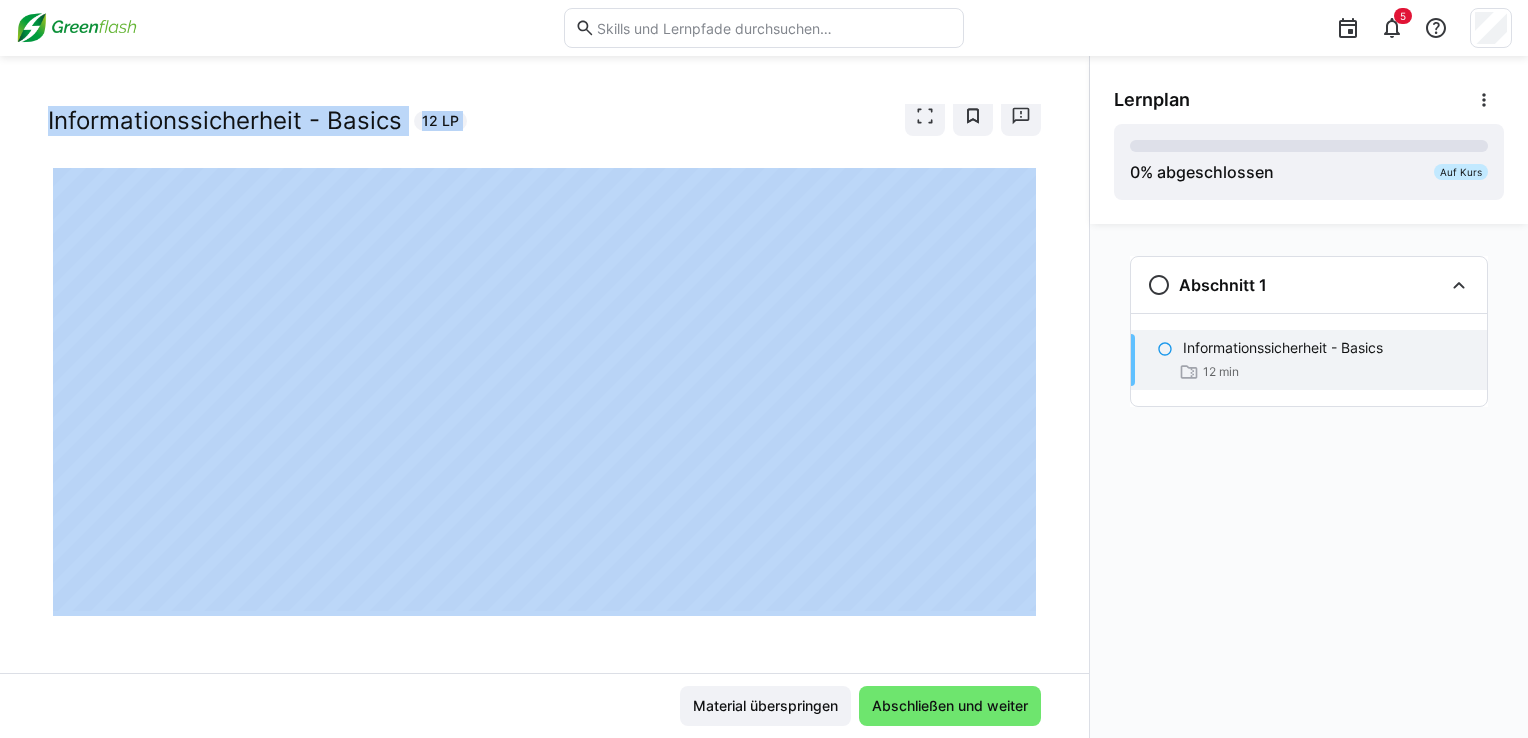 drag, startPoint x: 0, startPoint y: 351, endPoint x: -4, endPoint y: 338, distance: 13.601471 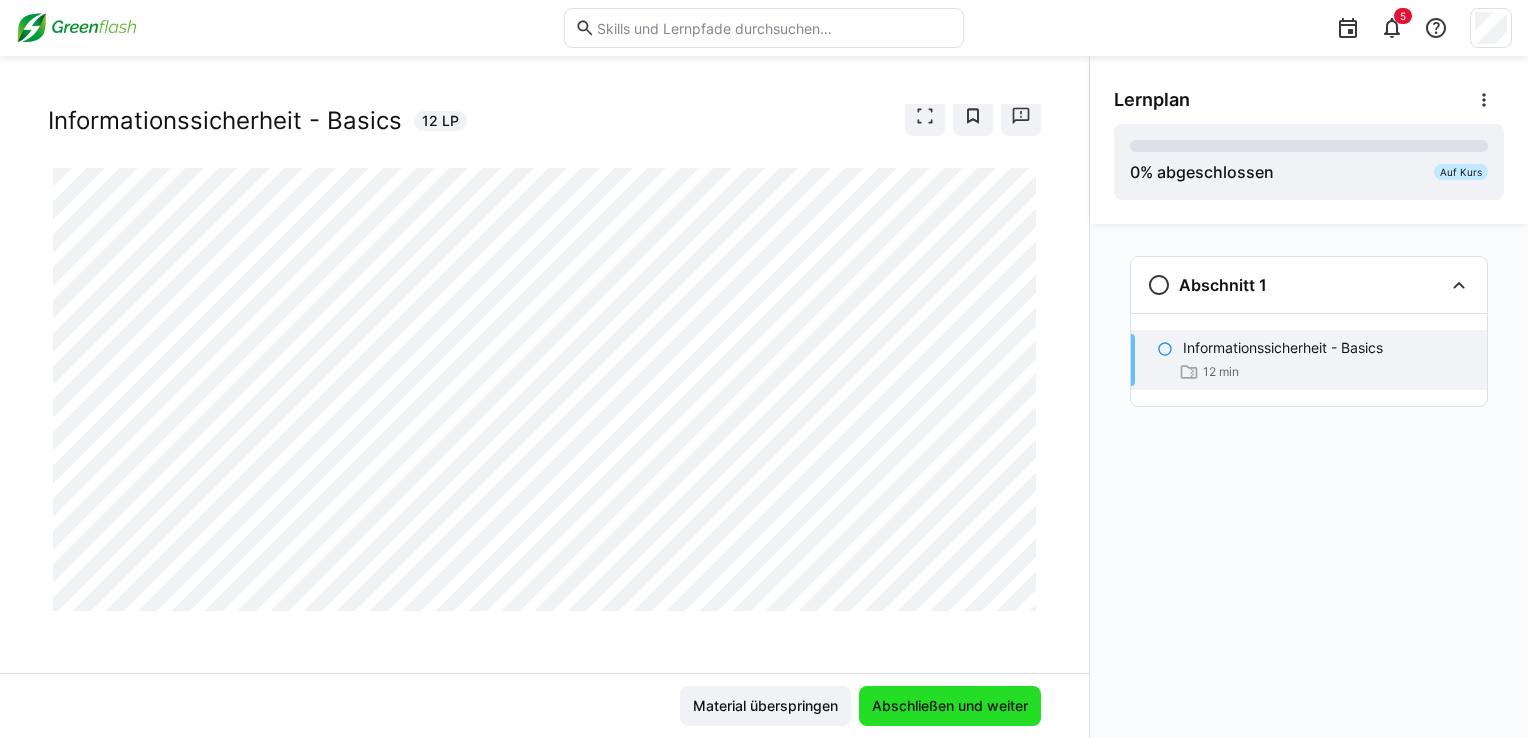 click on "Abschließen und weiter" 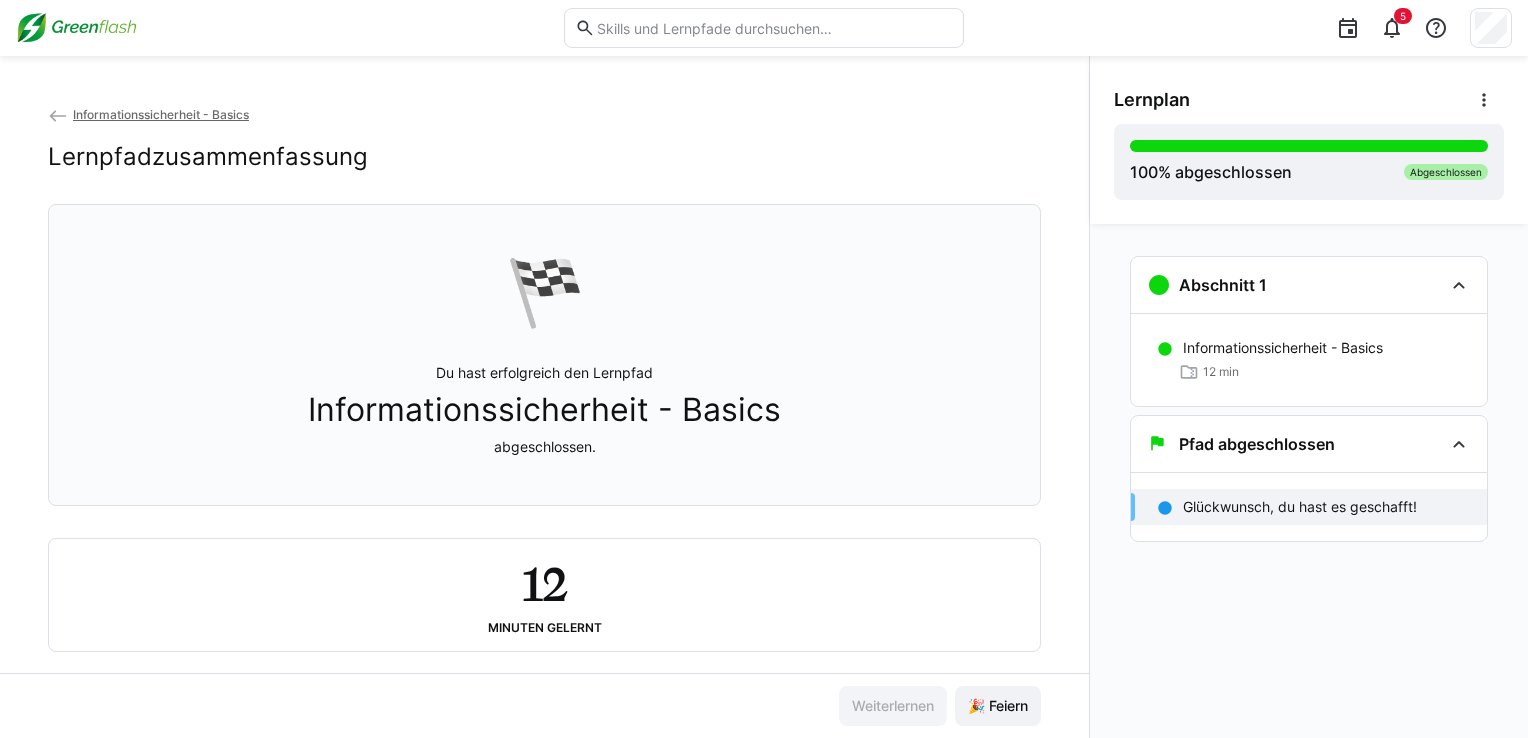 scroll, scrollTop: 31, scrollLeft: 0, axis: vertical 